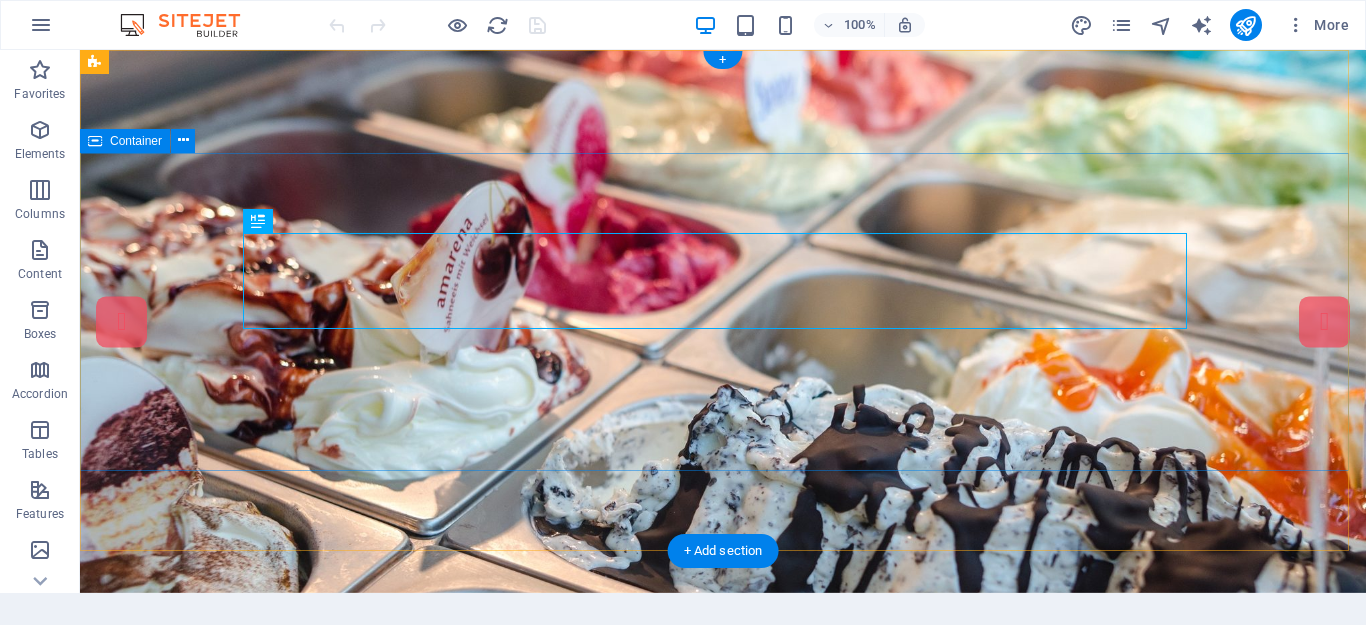 scroll, scrollTop: 0, scrollLeft: 0, axis: both 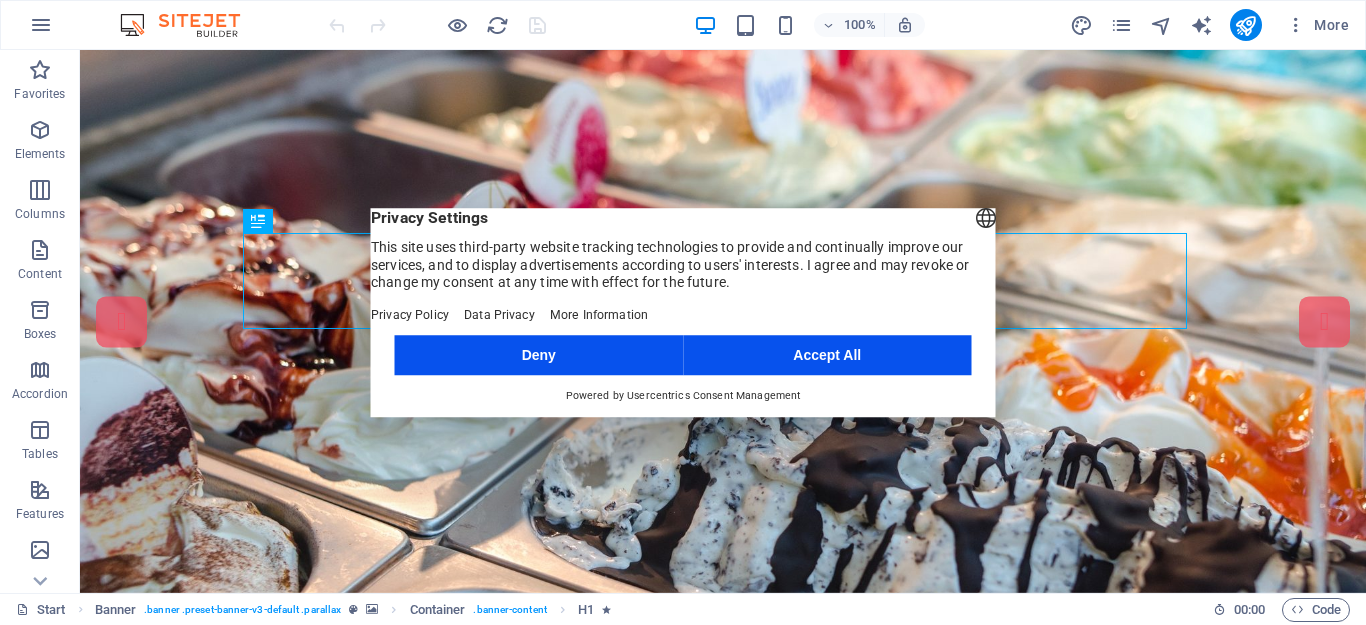 click on "Accept All" at bounding box center [827, 355] 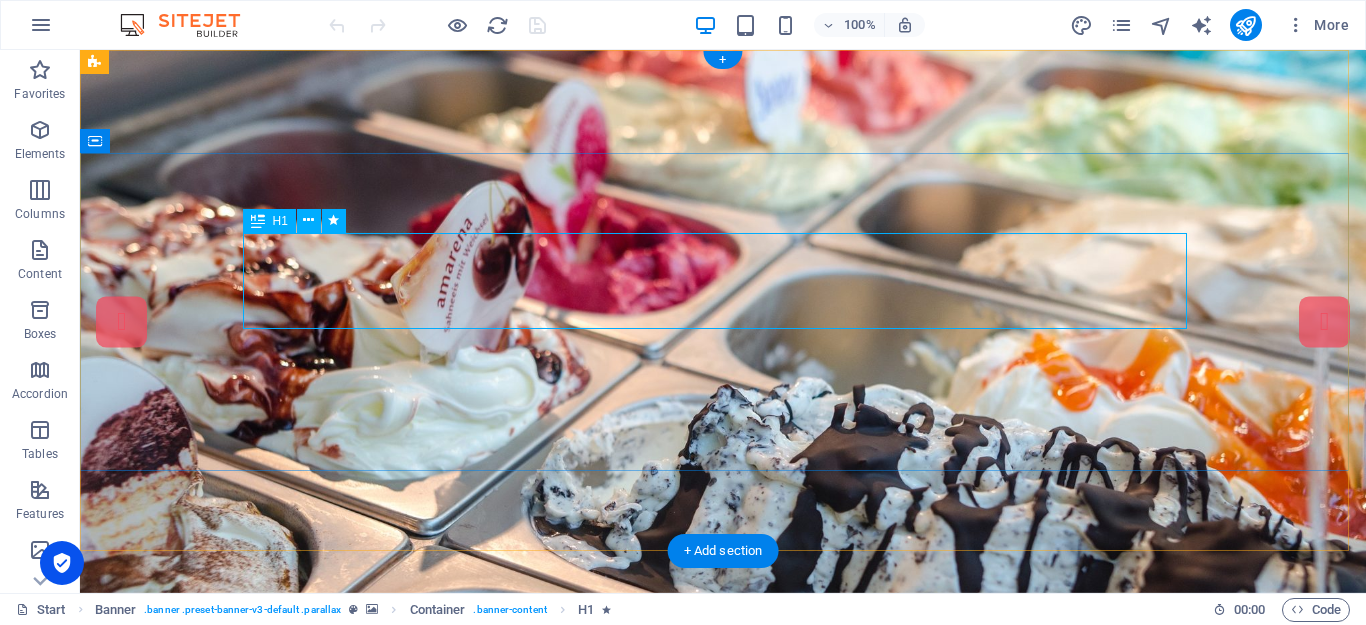 click on "Ice Cream Parlor" at bounding box center (723, 855) 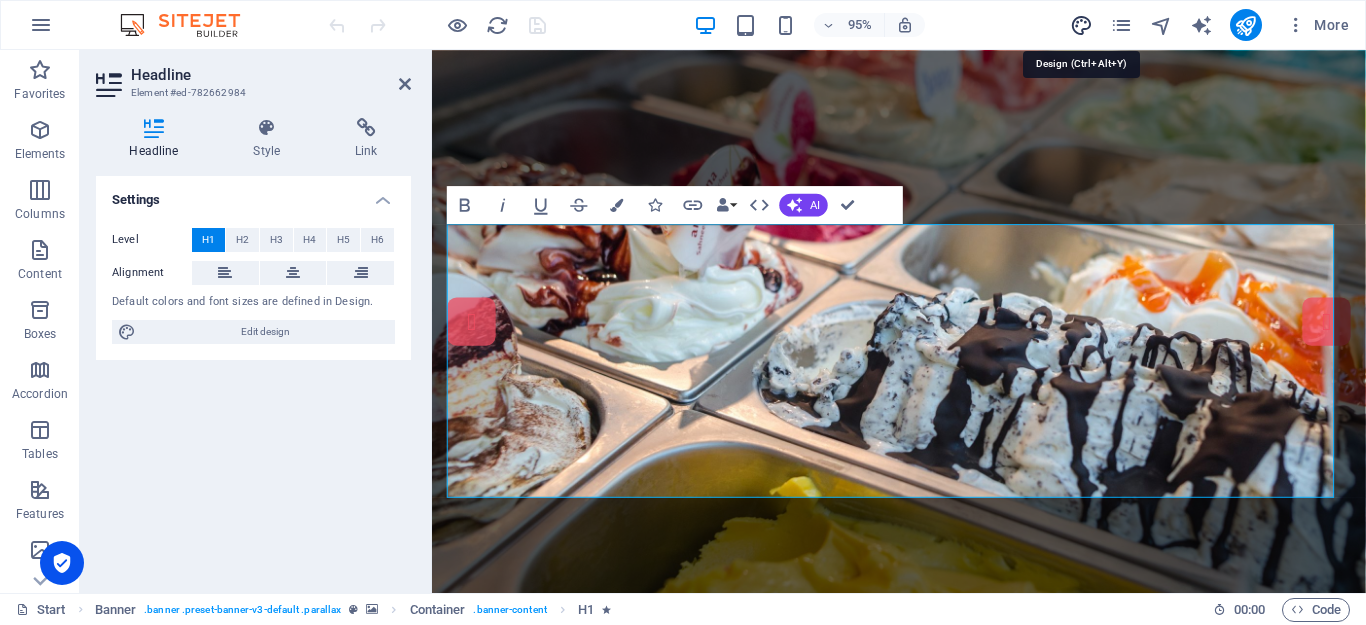 click at bounding box center (1081, 25) 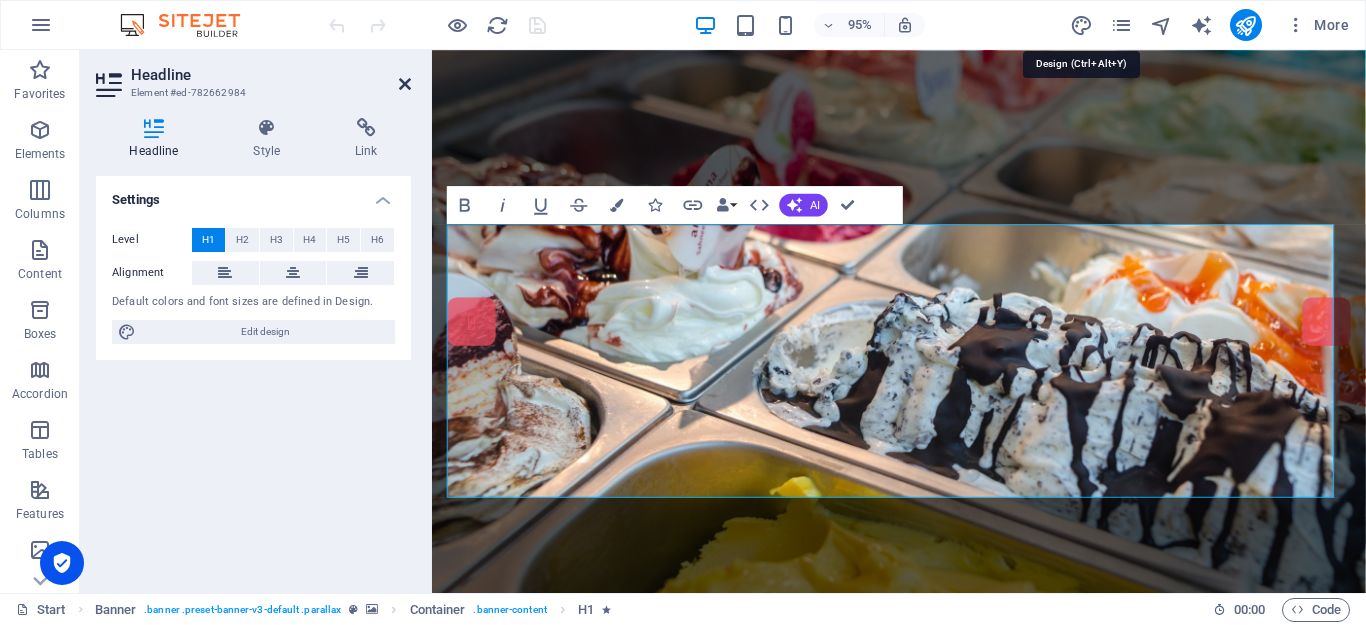 click on "Headline" at bounding box center (271, 75) 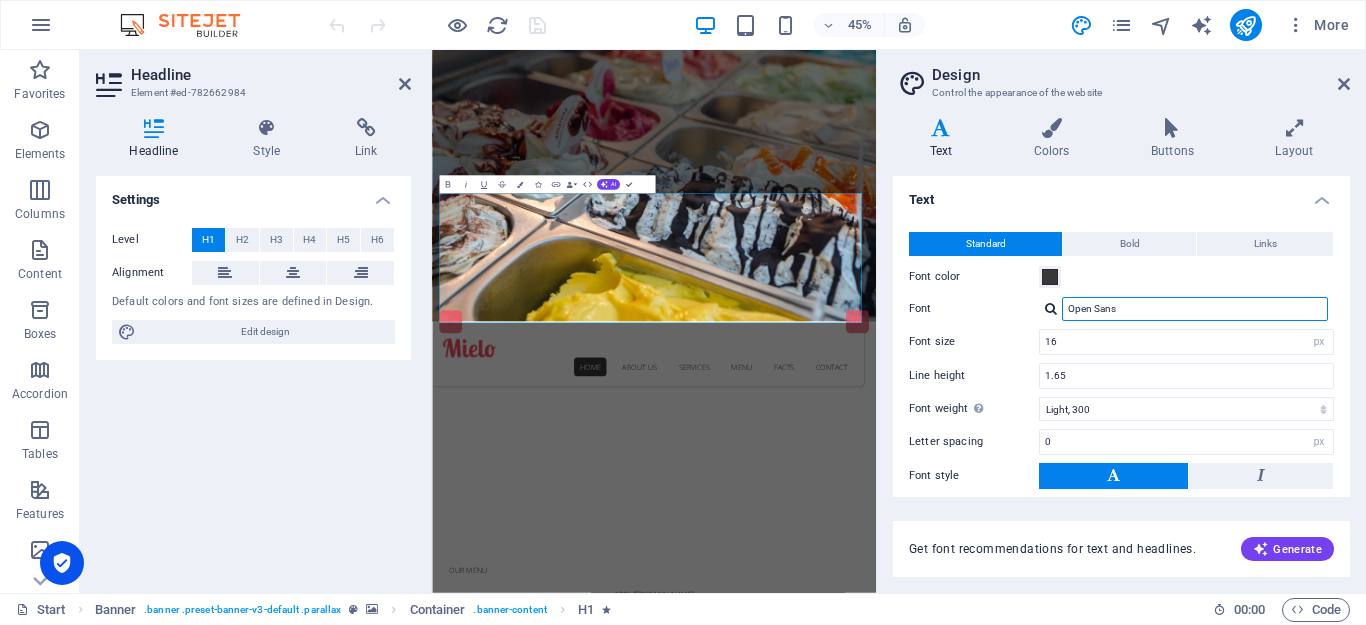 click on "Open Sans" at bounding box center [1195, 309] 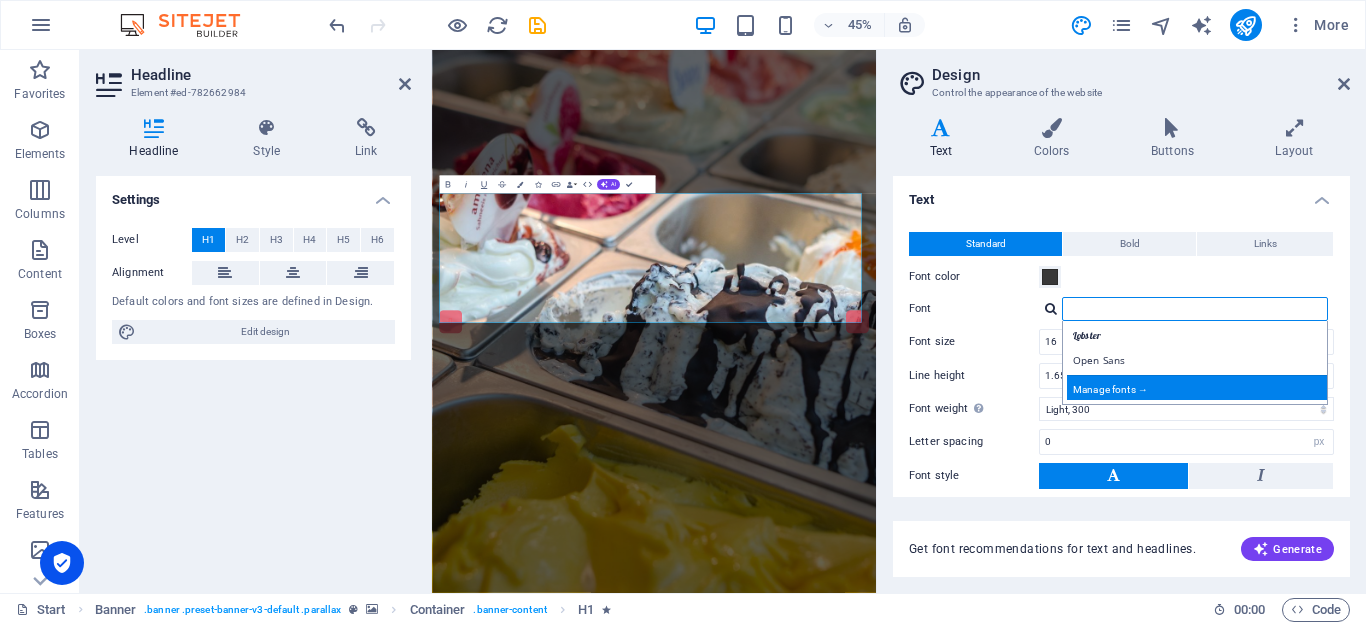 type 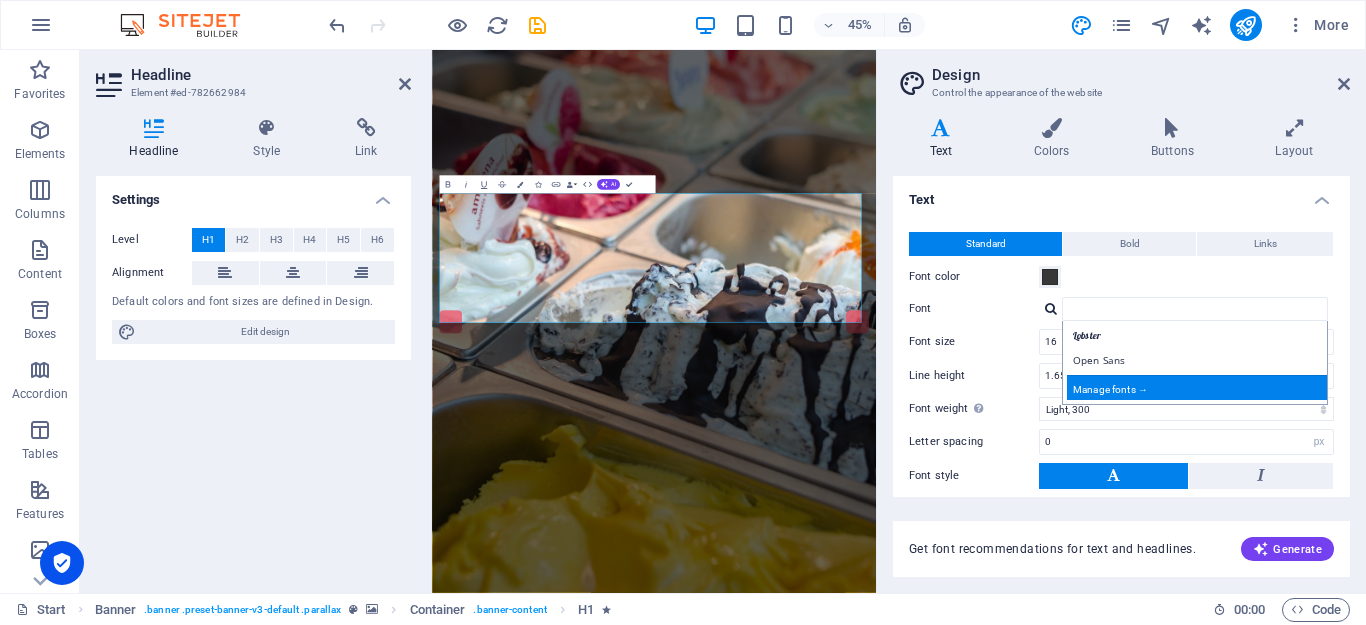 click on "Manage fonts →" at bounding box center (1199, 387) 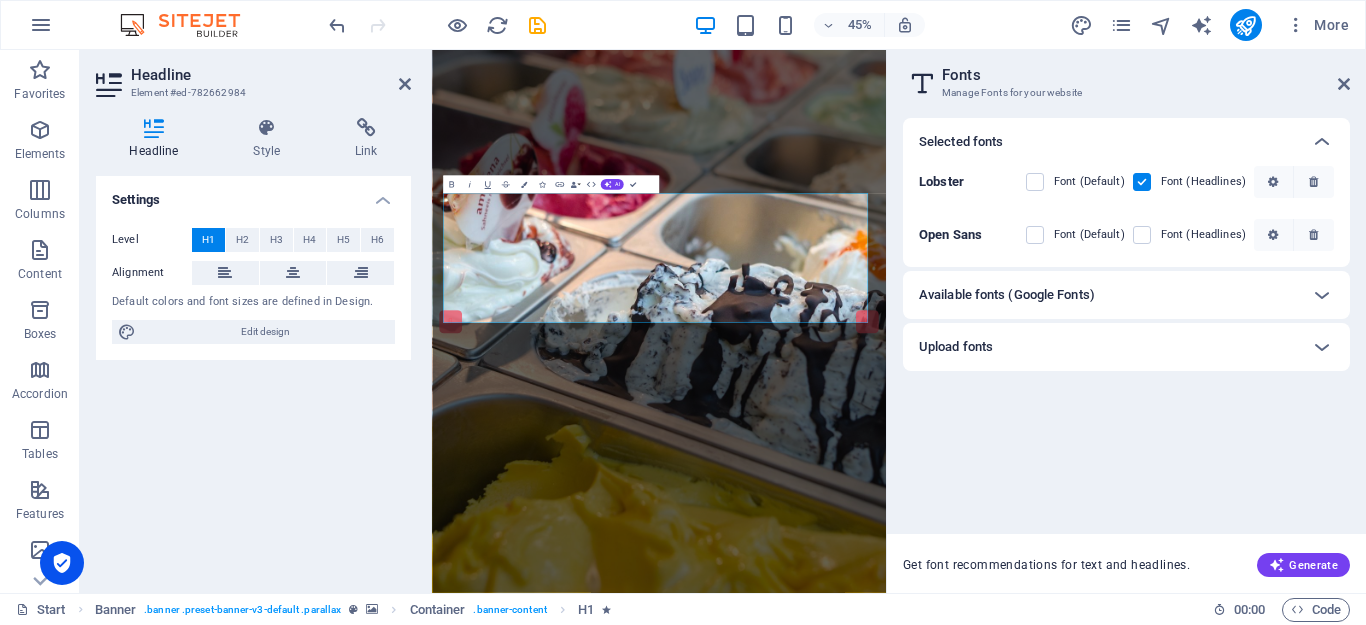 click on "Available fonts (Google Fonts)" at bounding box center (1126, 295) 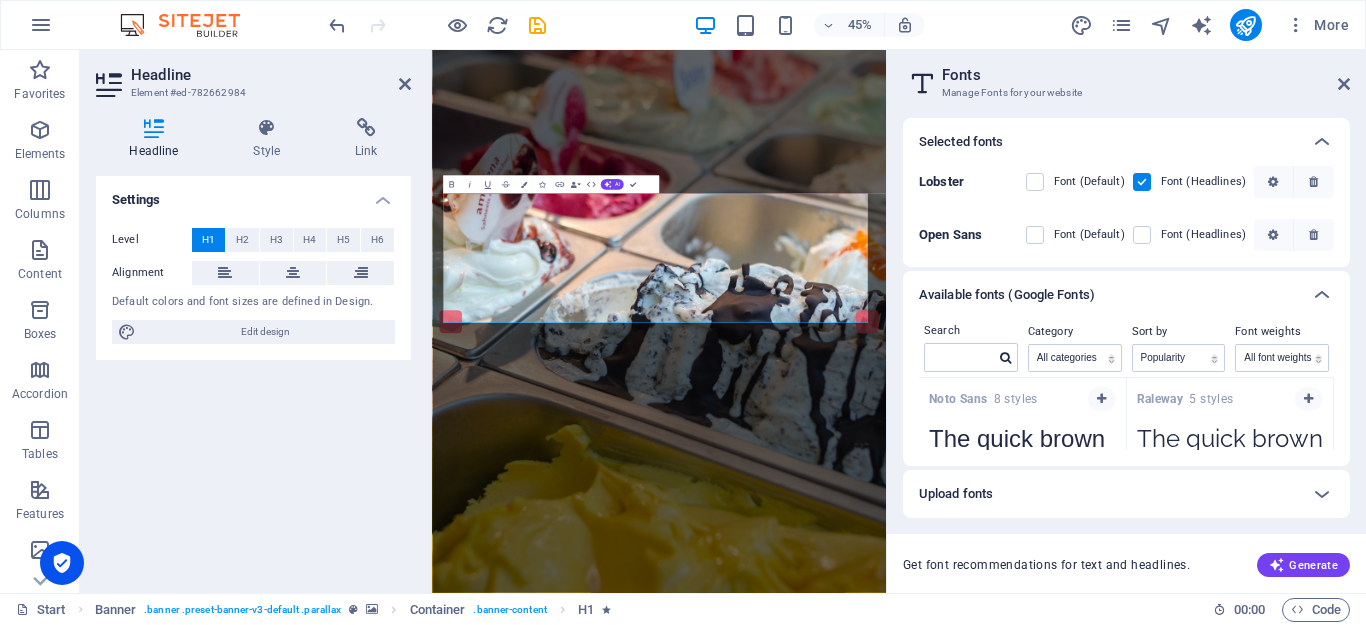 scroll, scrollTop: 800, scrollLeft: 0, axis: vertical 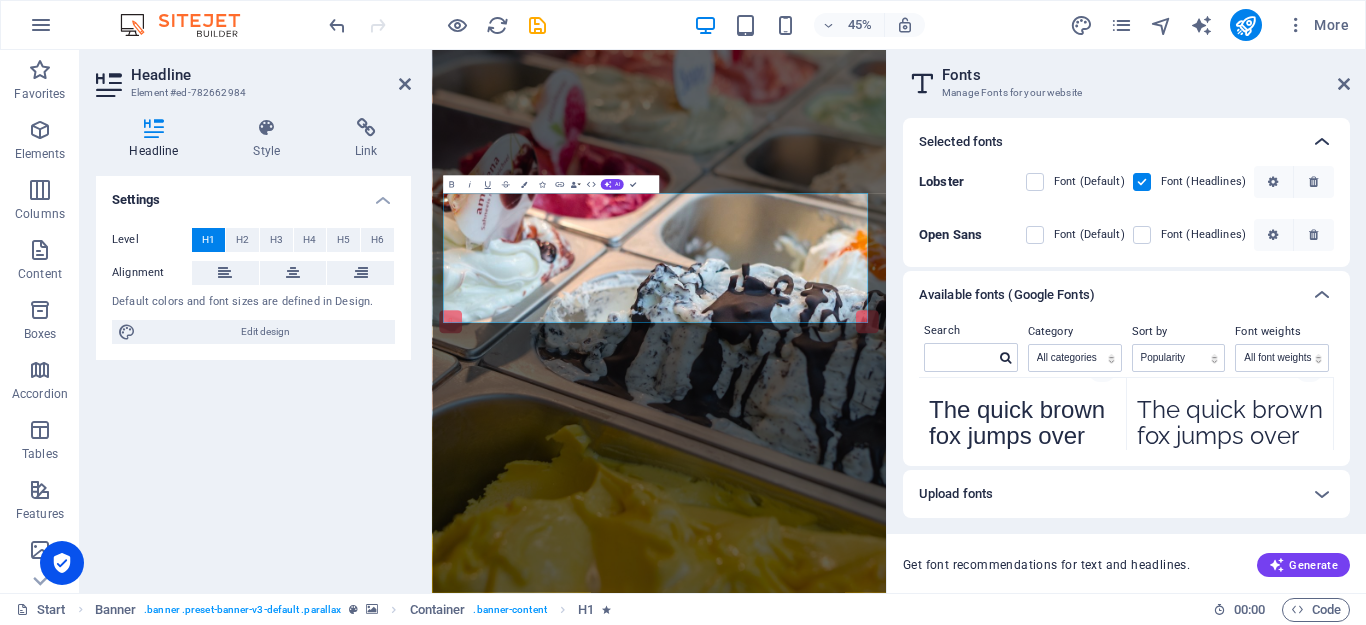 click at bounding box center (1322, 142) 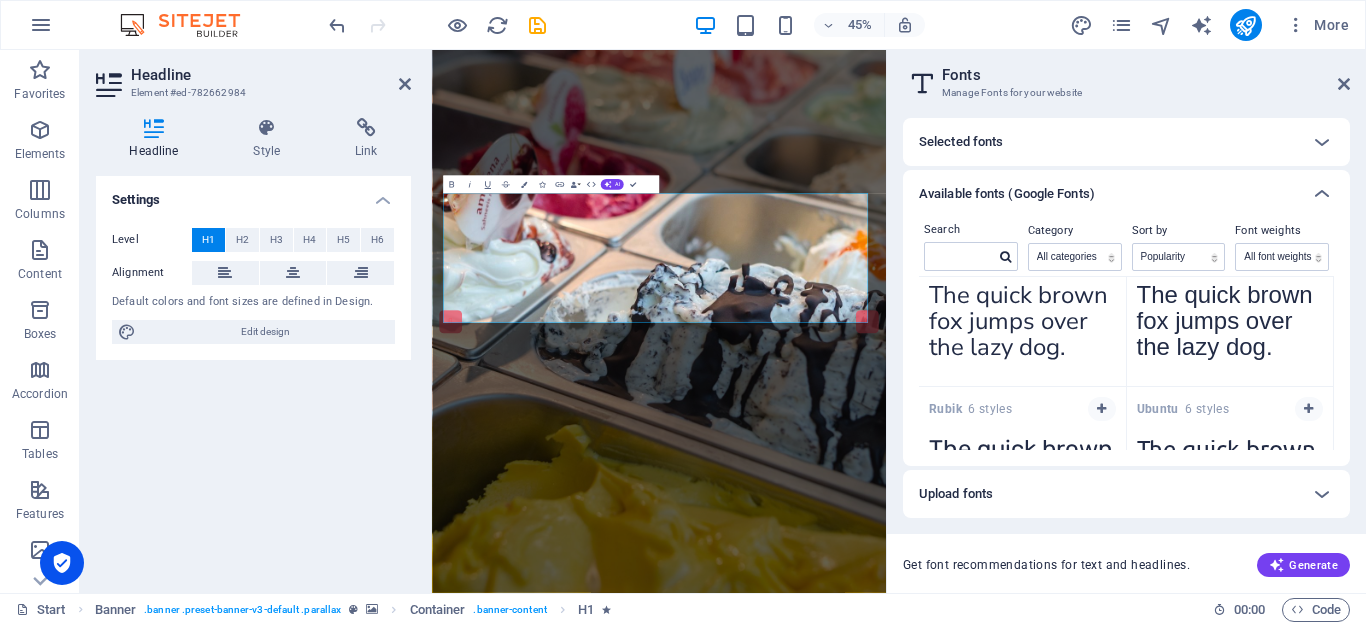 scroll, scrollTop: 1000, scrollLeft: 0, axis: vertical 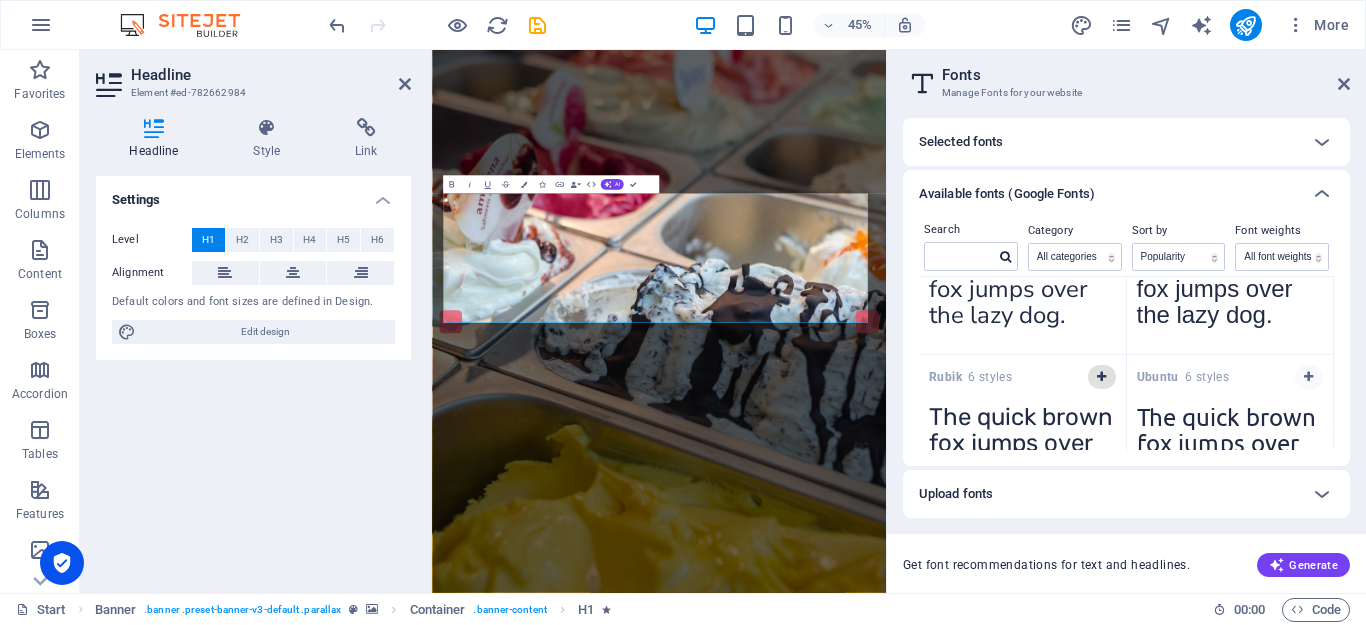 click at bounding box center (1101, 377) 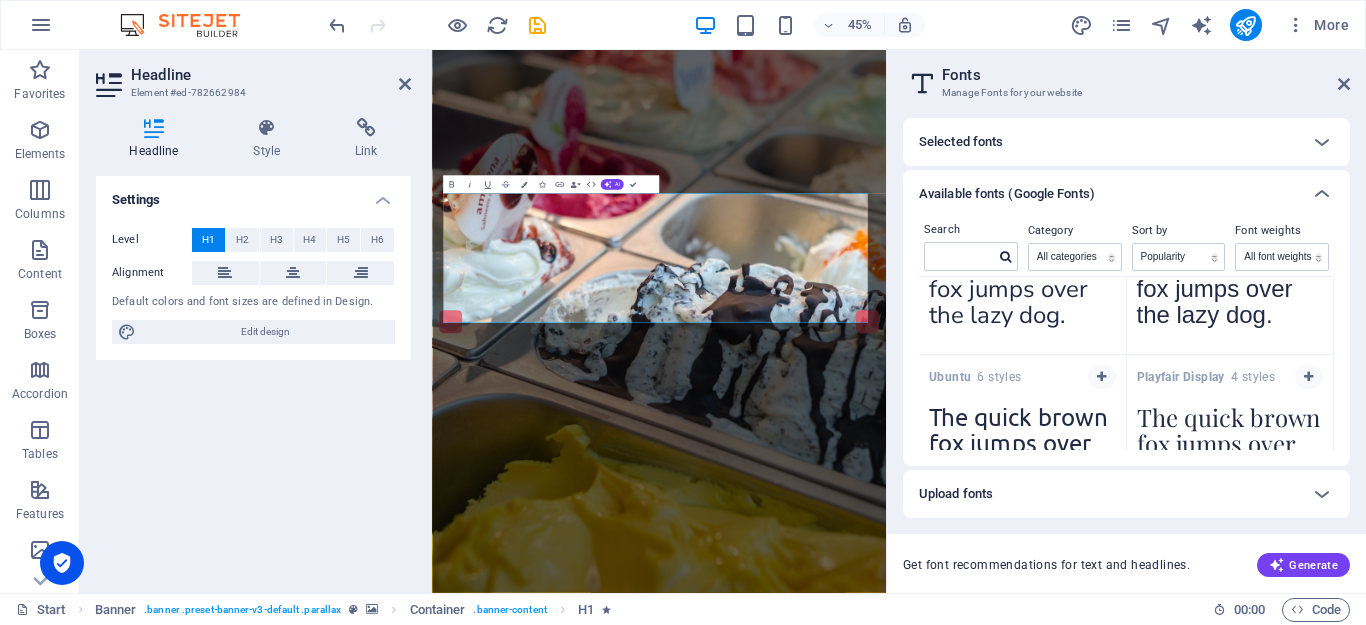 click on "Selected fonts" at bounding box center [1108, 142] 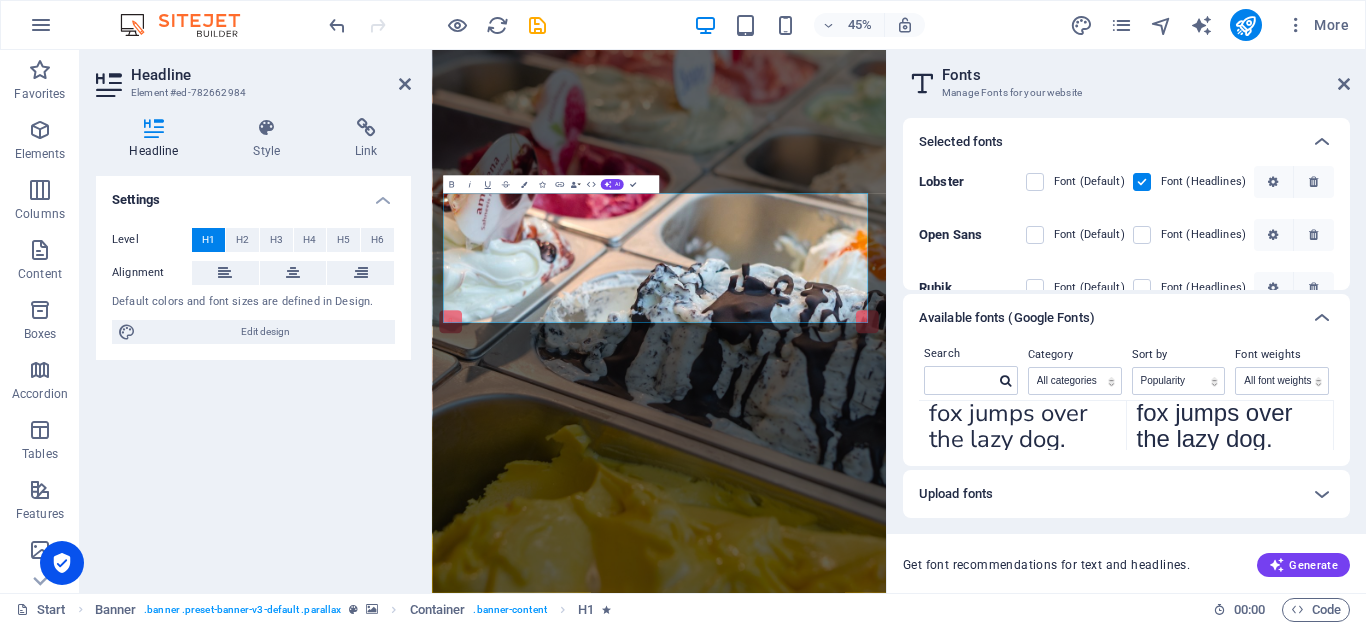 scroll, scrollTop: 30, scrollLeft: 0, axis: vertical 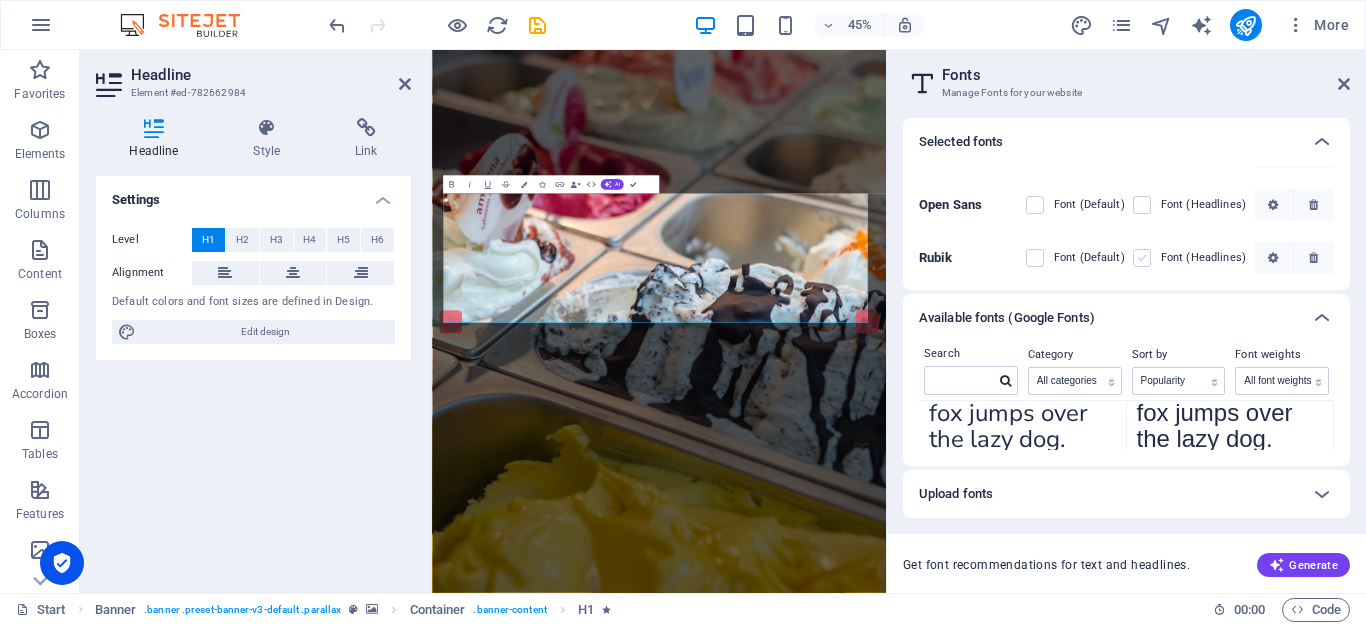 click at bounding box center (1142, 258) 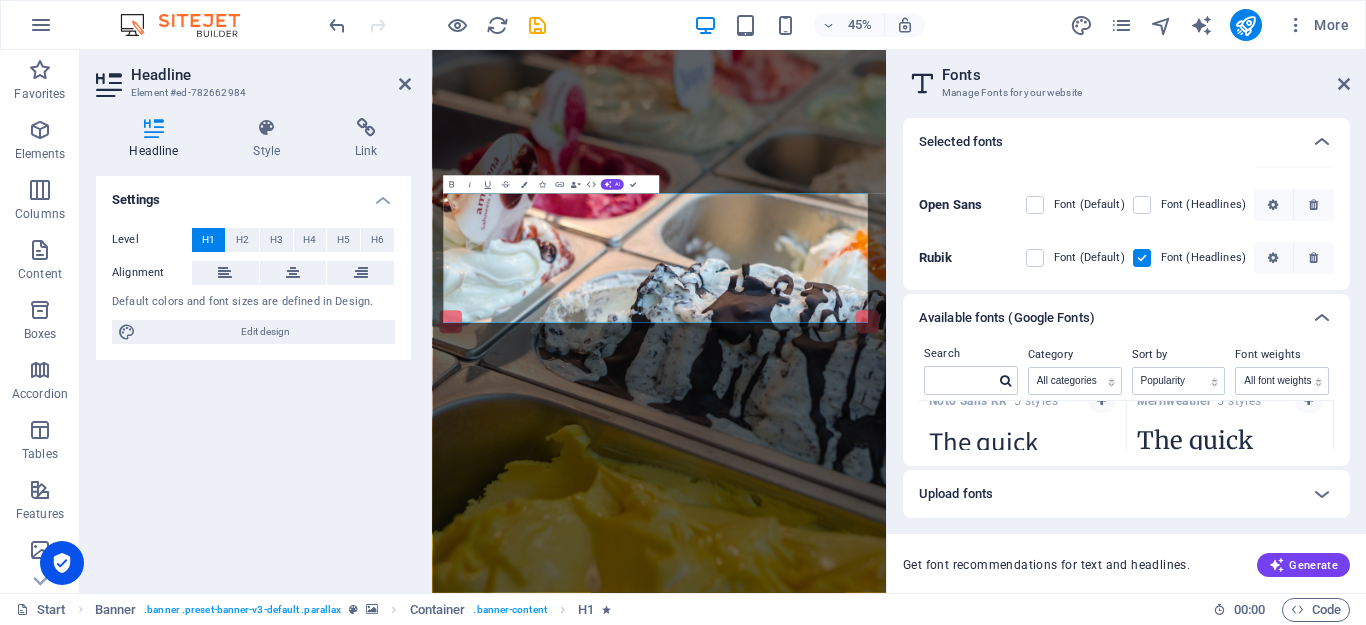 scroll, scrollTop: 1300, scrollLeft: 0, axis: vertical 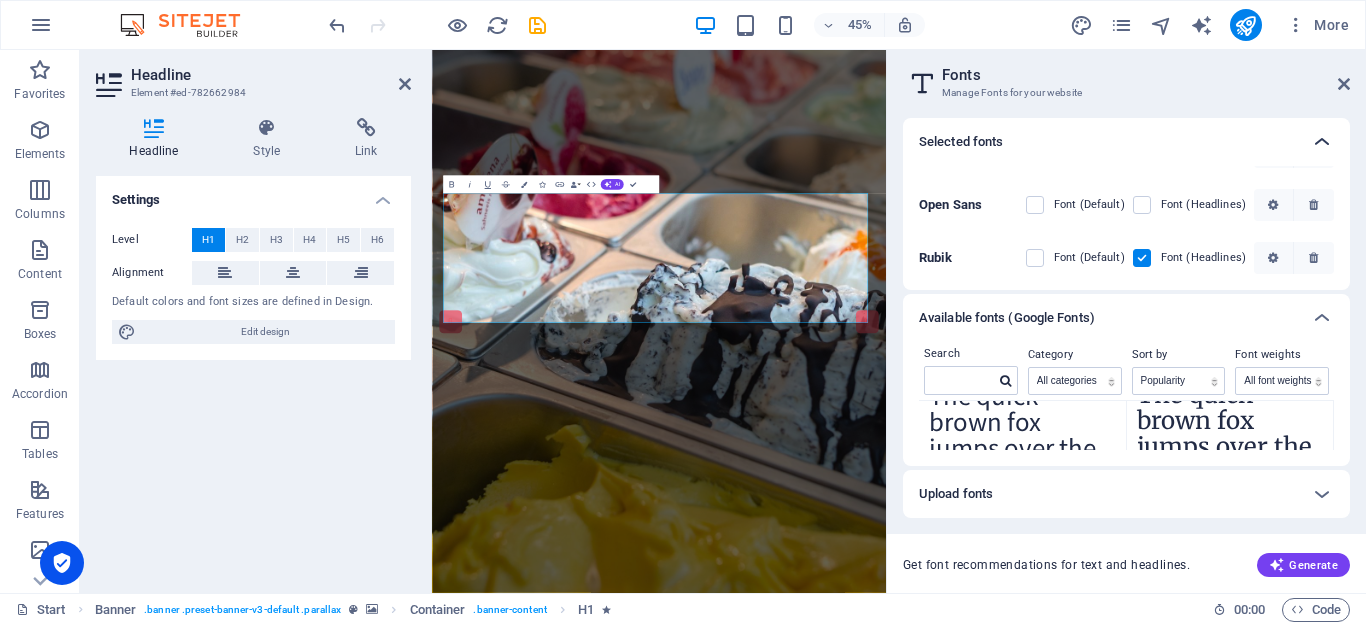 click at bounding box center [1322, 142] 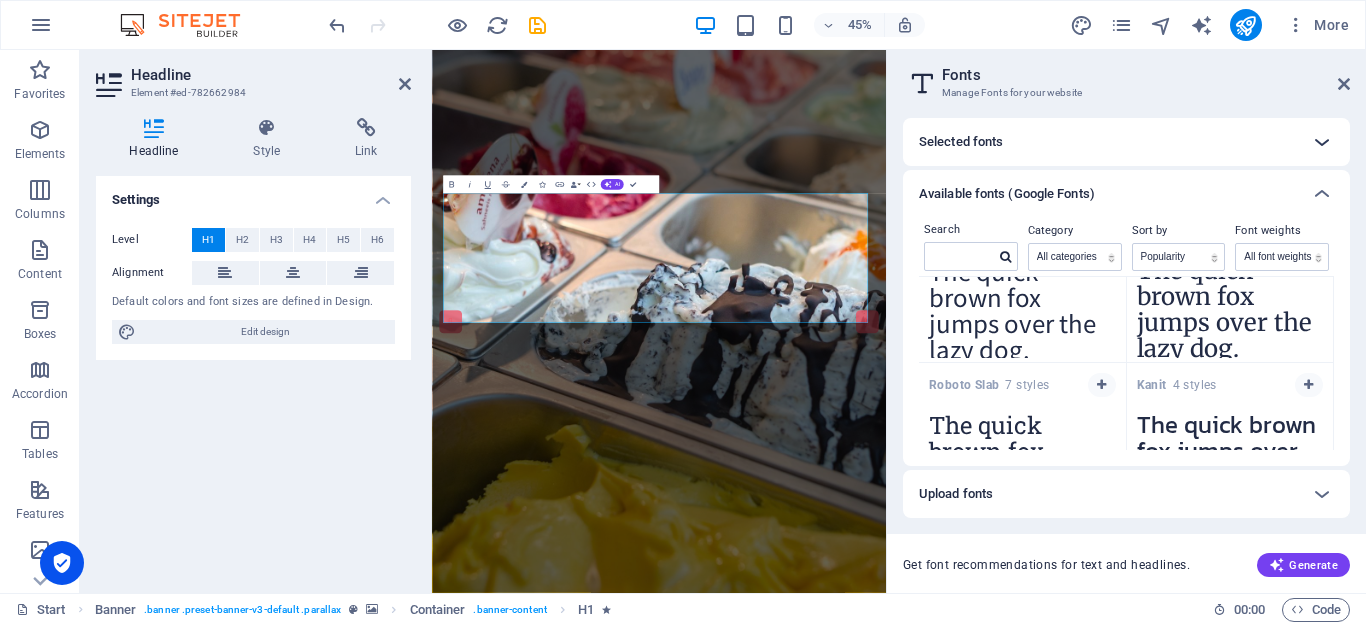 scroll, scrollTop: 0, scrollLeft: 0, axis: both 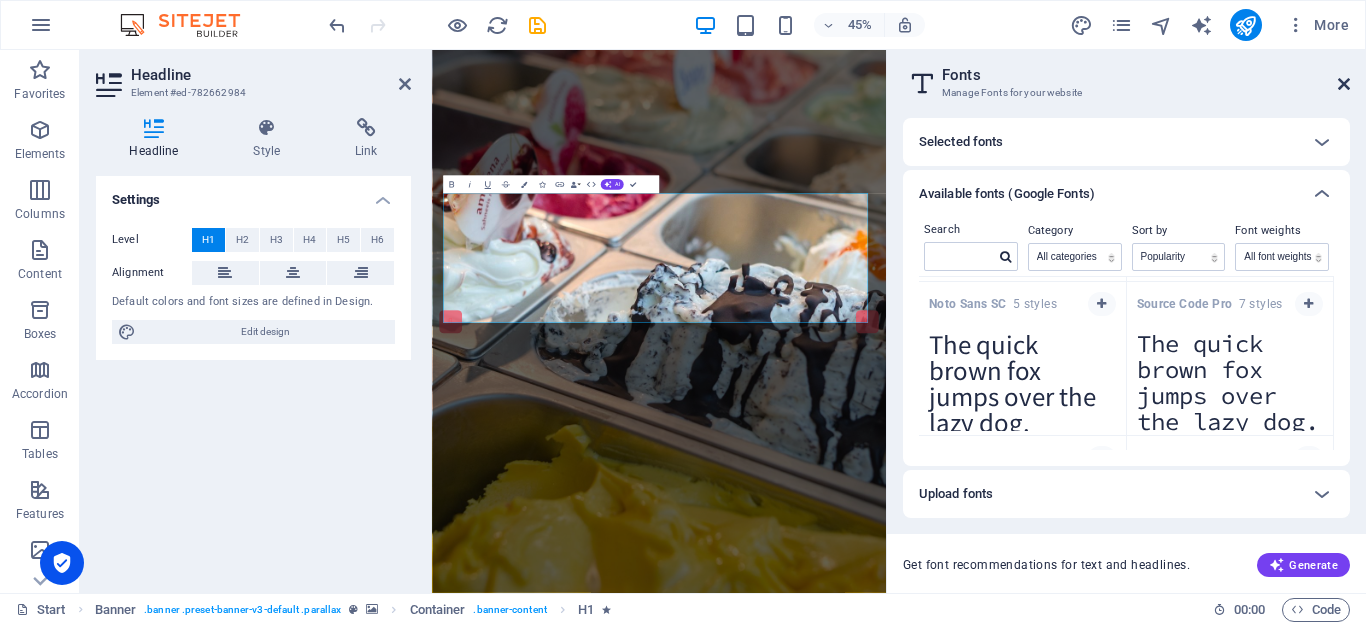 click at bounding box center (1344, 84) 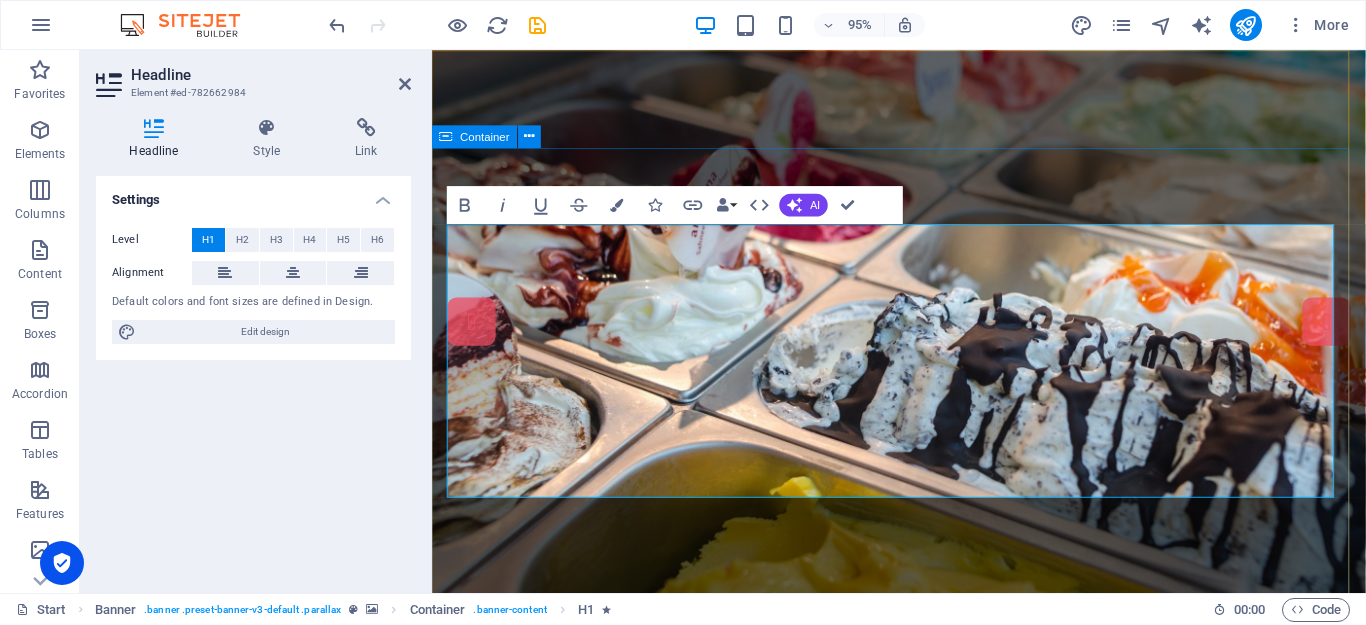 click on "Entreprise Nationale D’approvisionnement En Bois Et Dérivés Our Menu About  [DOMAIN_NAME]" at bounding box center [923, 1623] 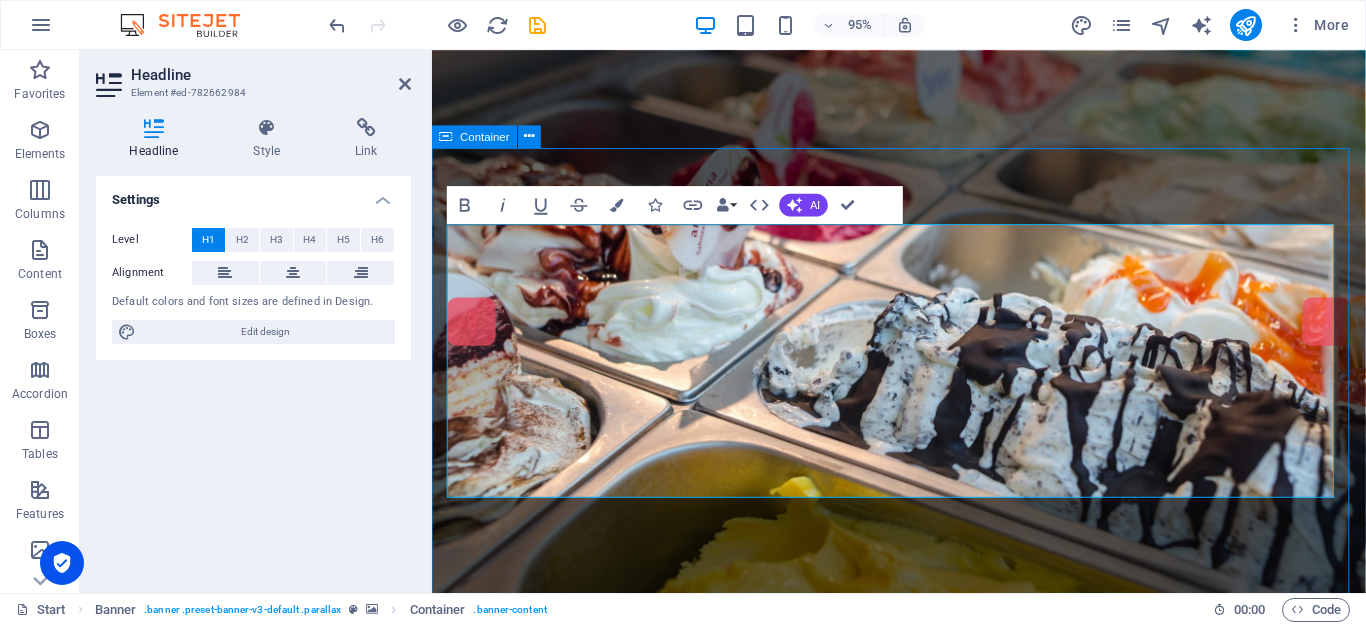 click on "Entreprise Nationale D’approvisionnement En Bois Et Dérivés Our Menu About  [DOMAIN_NAME]" at bounding box center [923, 1623] 